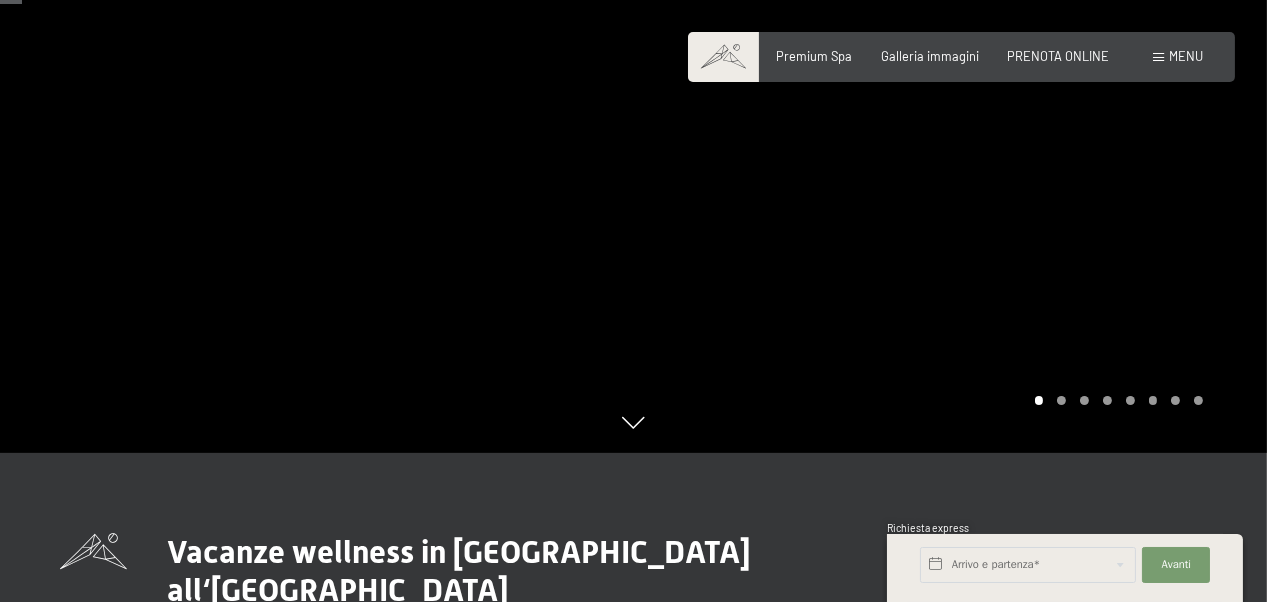 scroll, scrollTop: 197, scrollLeft: 0, axis: vertical 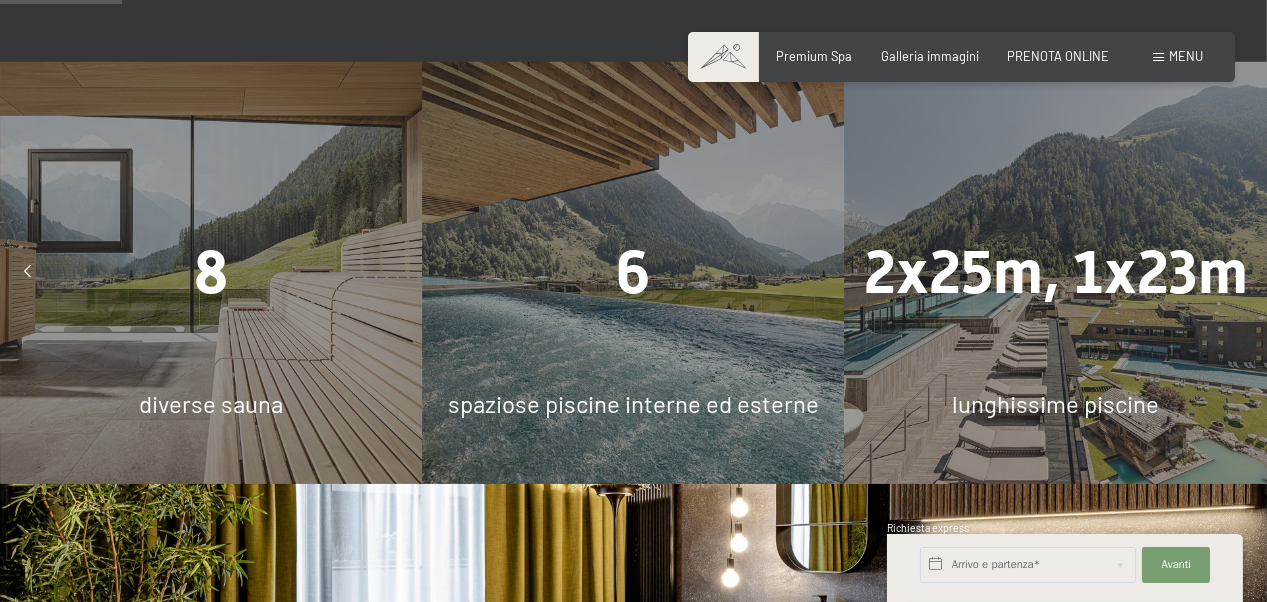 click on "8         diverse sauna" at bounding box center [211, 273] 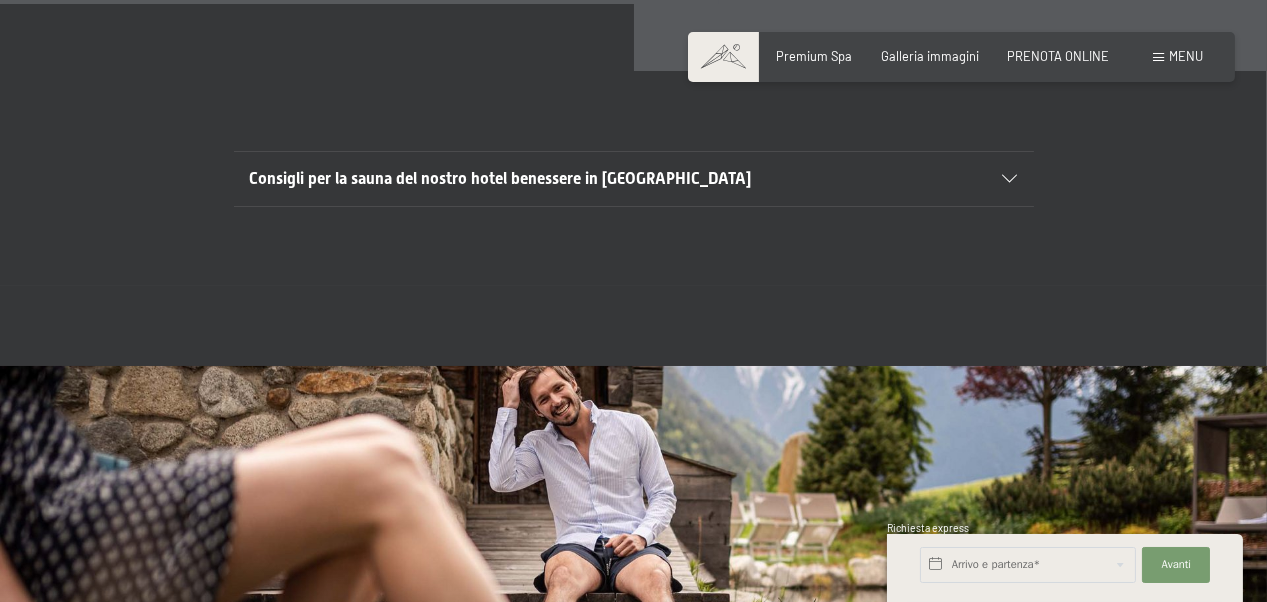 scroll, scrollTop: 5627, scrollLeft: 0, axis: vertical 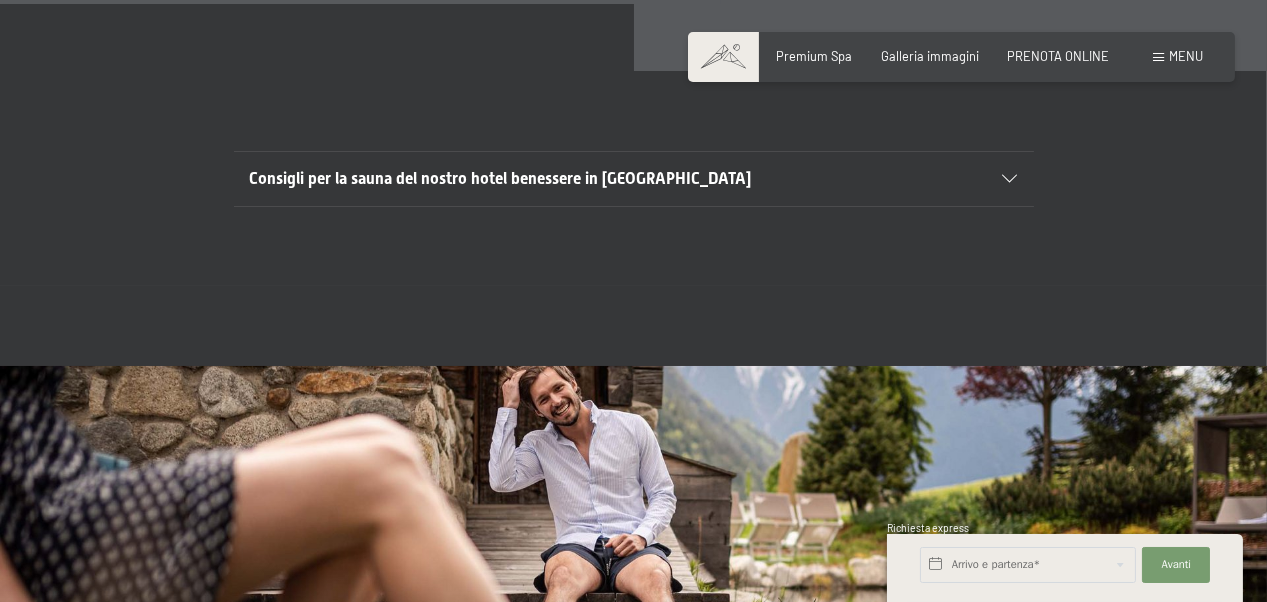click at bounding box center [1158, 57] 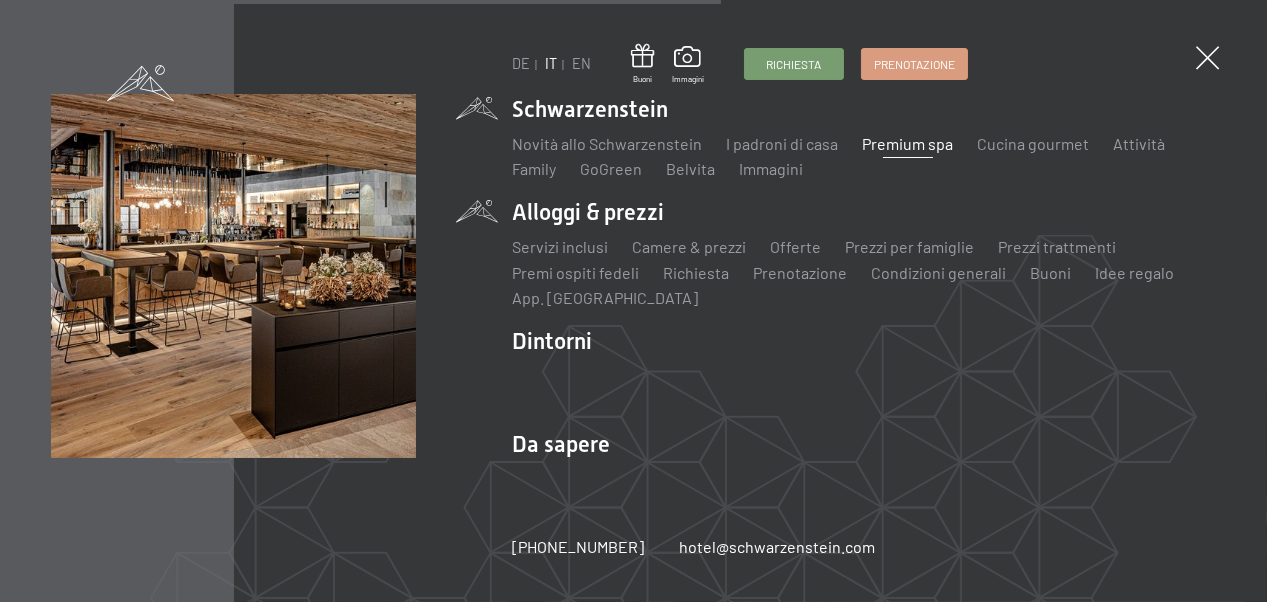 click on "Alloggi & prezzi           Servizi inclusi         Camere & prezzi         Lista             Offerte         Lista             Prezzi per famiglie         Prezzi trattmenti         Premi ospiti fedeli         Richiesta         Prenotazione         Condizioni generali         Buoni         Idee regalo         App. Luxegg" at bounding box center (864, 253) 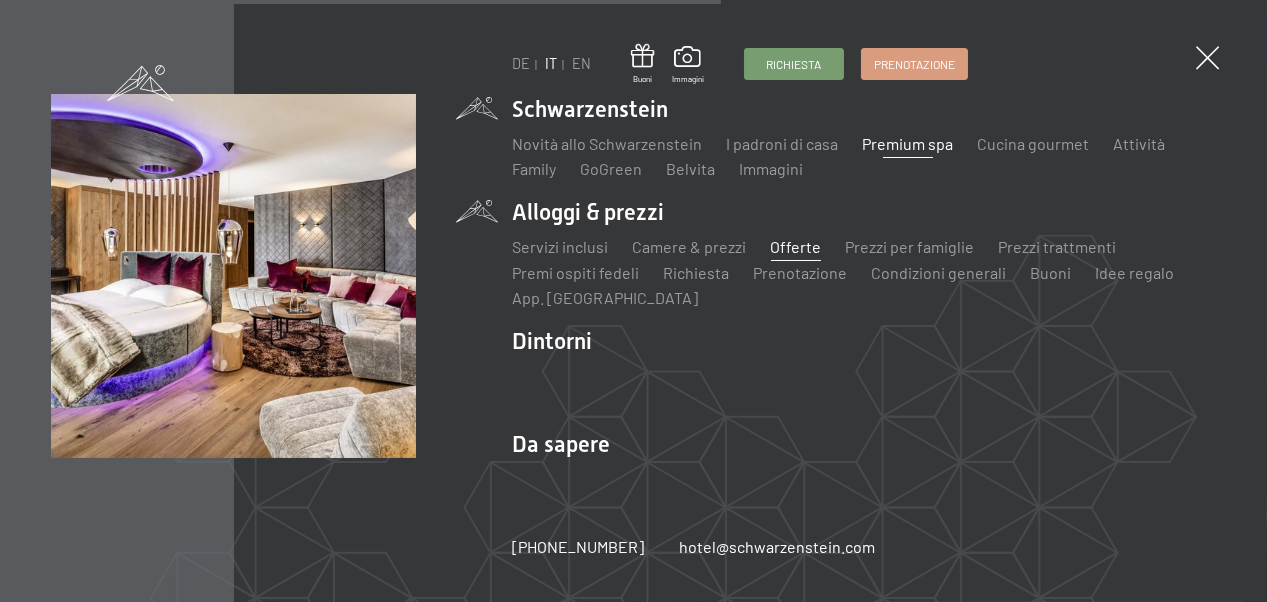 click on "Offerte" at bounding box center [795, 246] 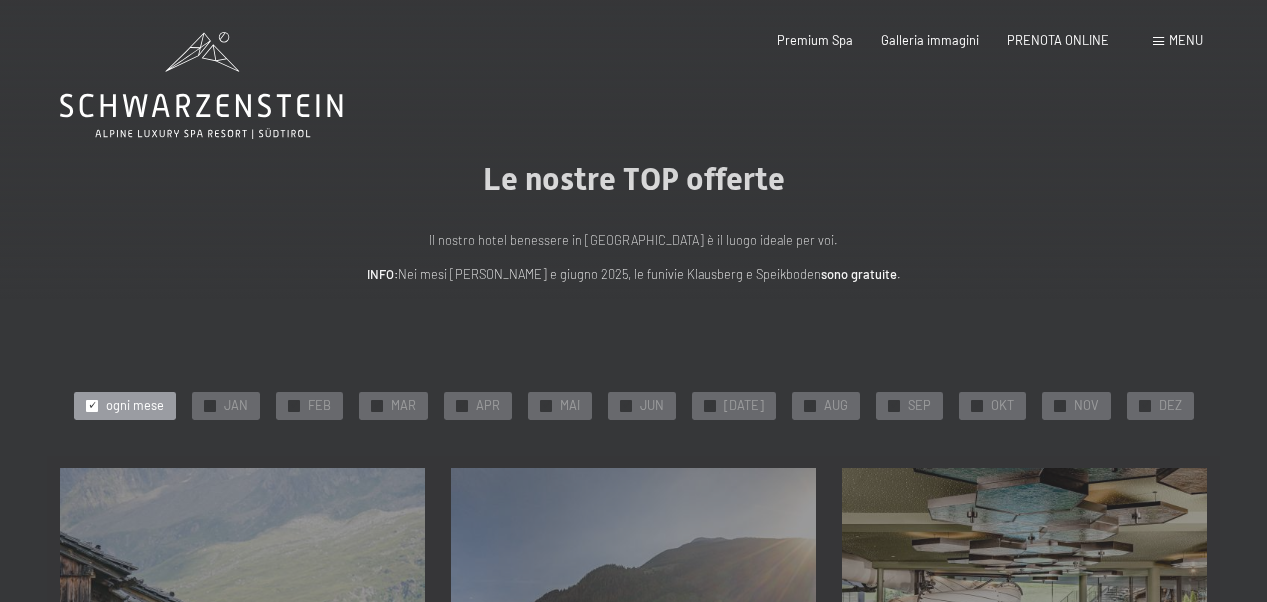 scroll, scrollTop: 0, scrollLeft: 0, axis: both 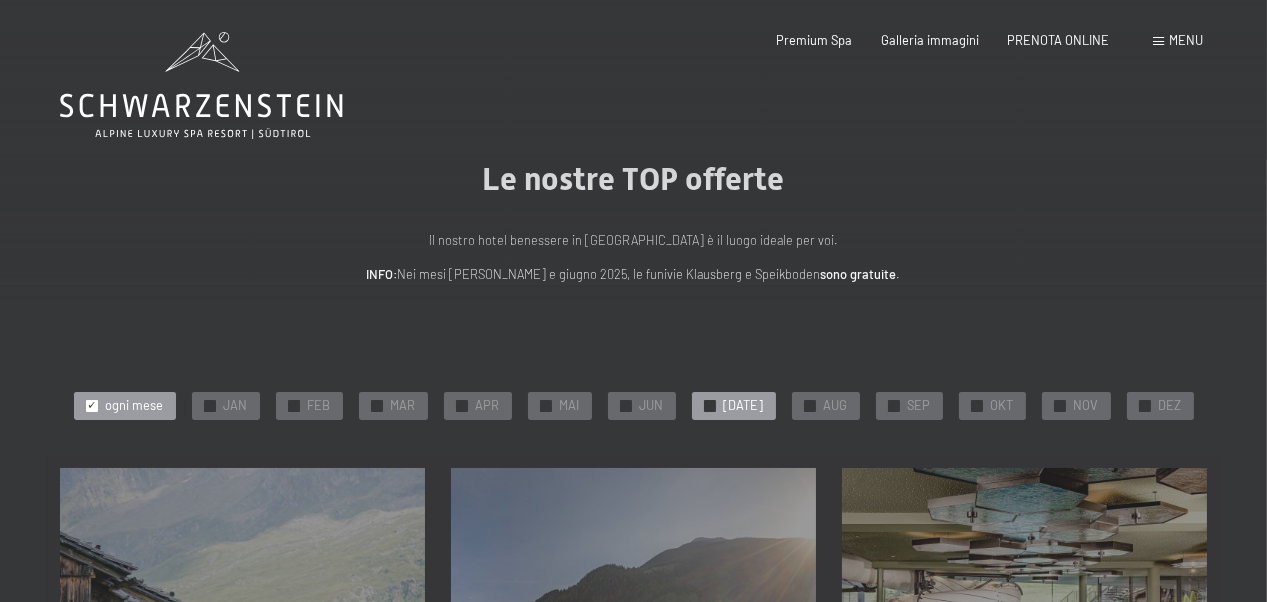 click on "✓       JUL" at bounding box center (734, 406) 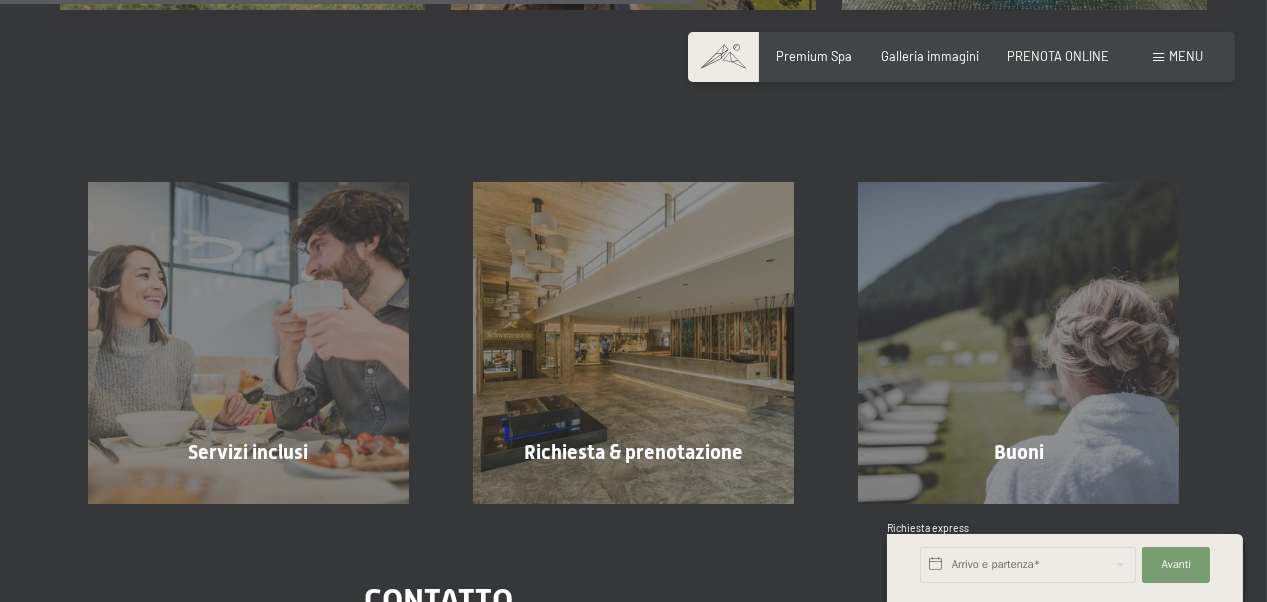 scroll, scrollTop: 822, scrollLeft: 0, axis: vertical 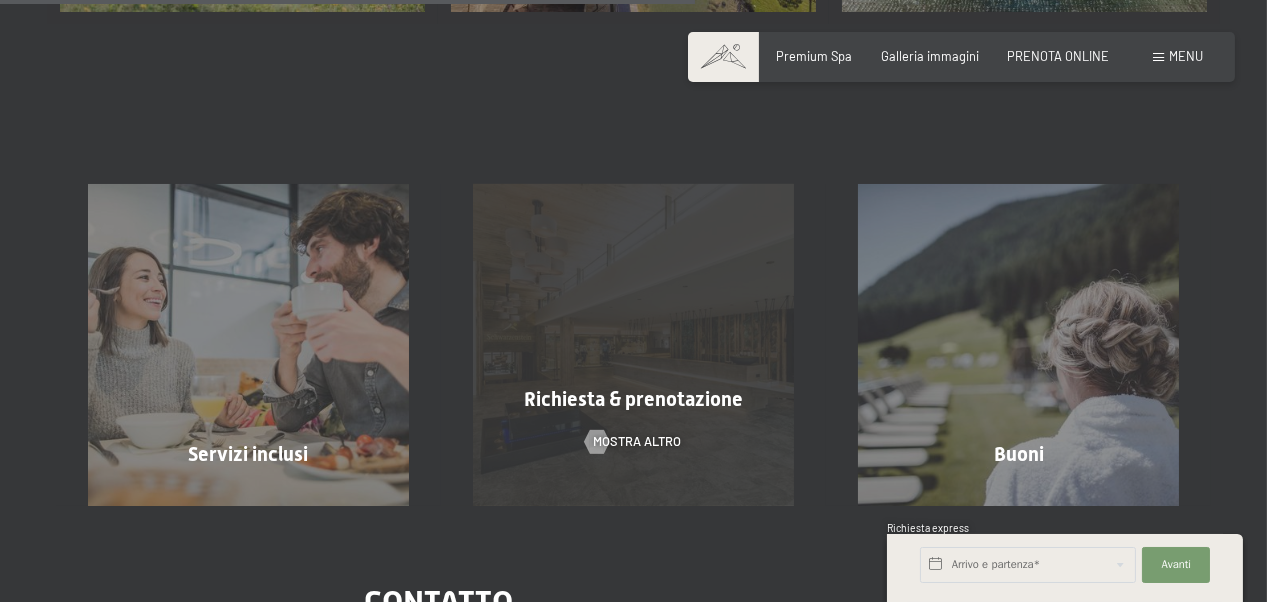 click on "Richiesta & prenotazione           mostra altro" at bounding box center [633, 344] 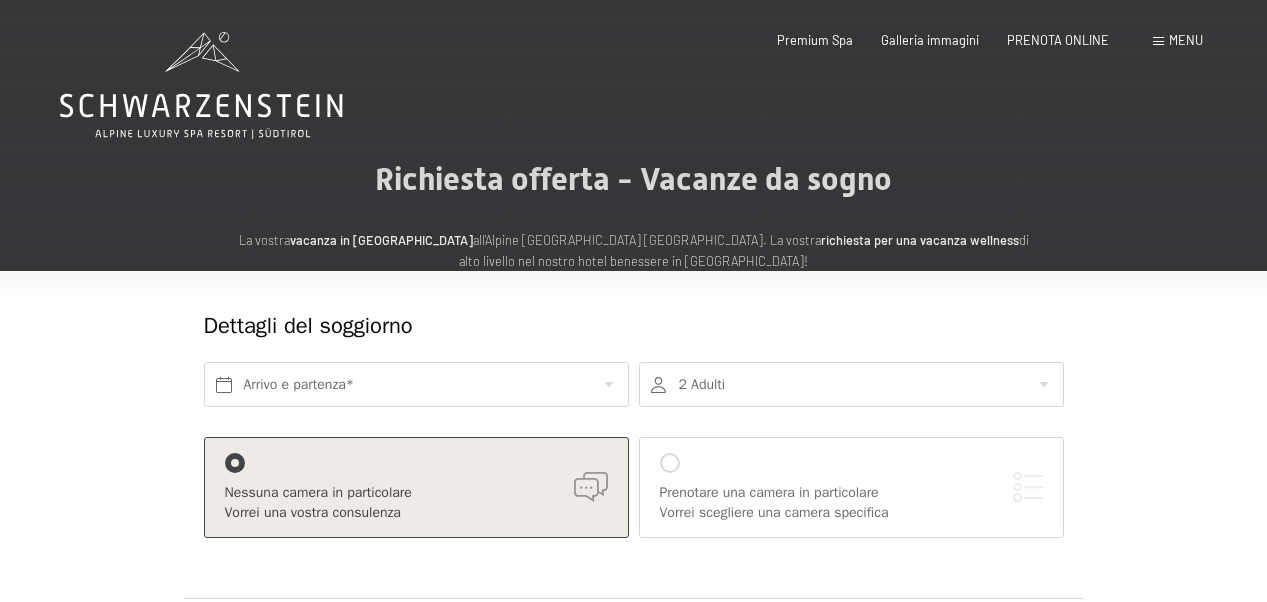 scroll, scrollTop: 0, scrollLeft: 0, axis: both 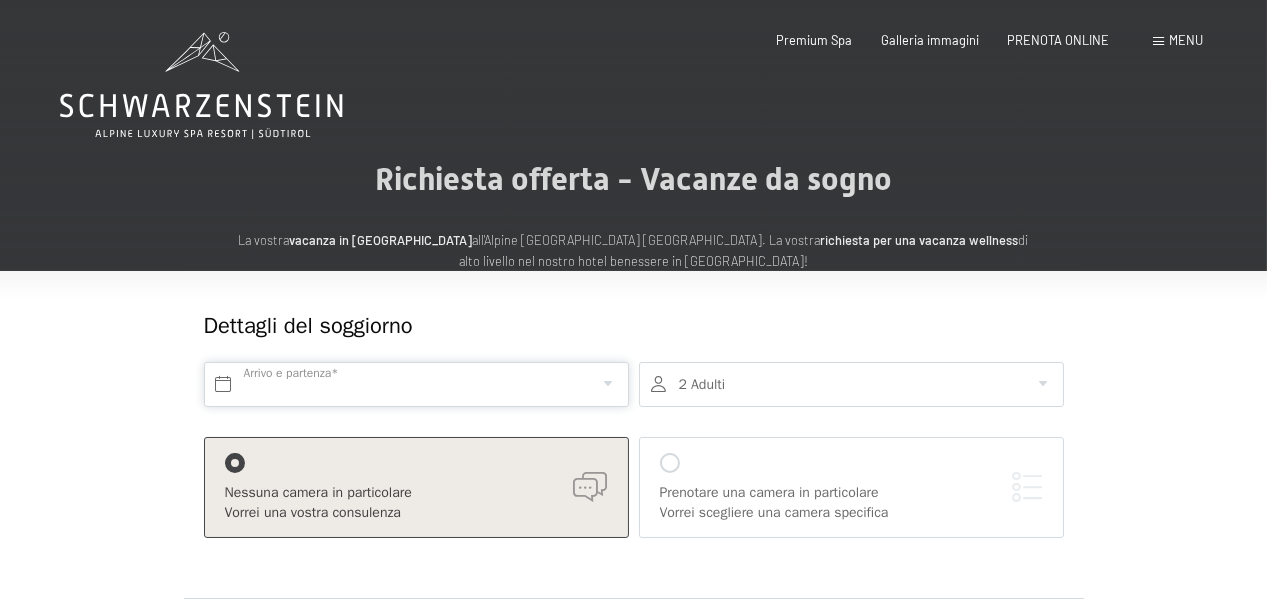 click at bounding box center [416, 384] 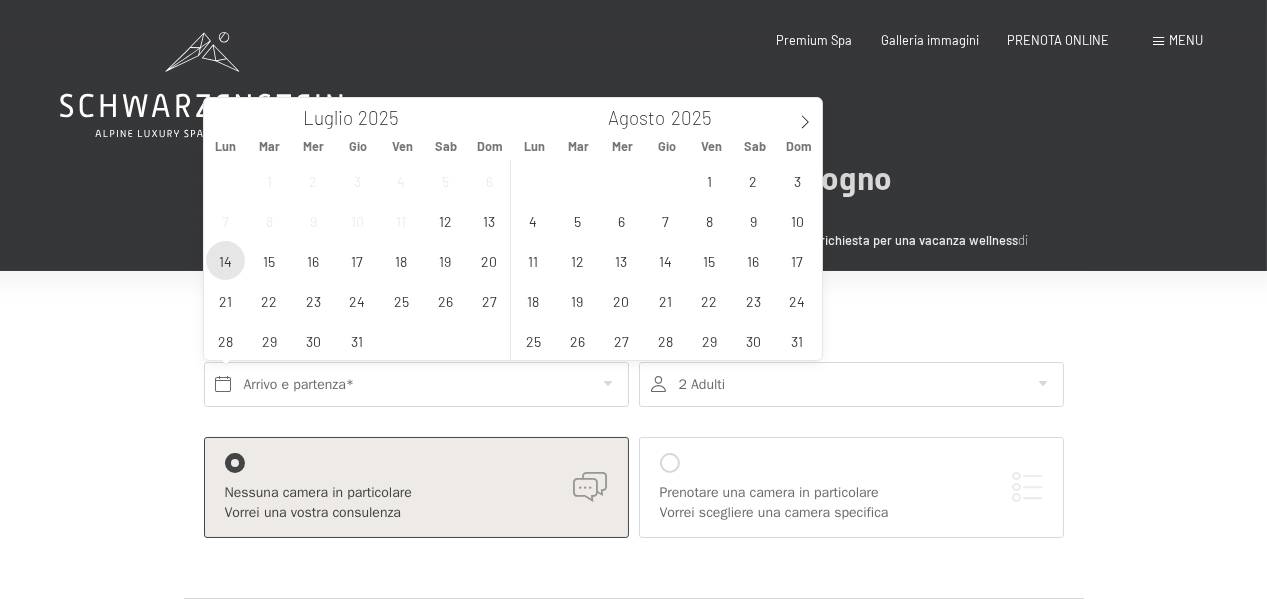 click on "14" at bounding box center [225, 260] 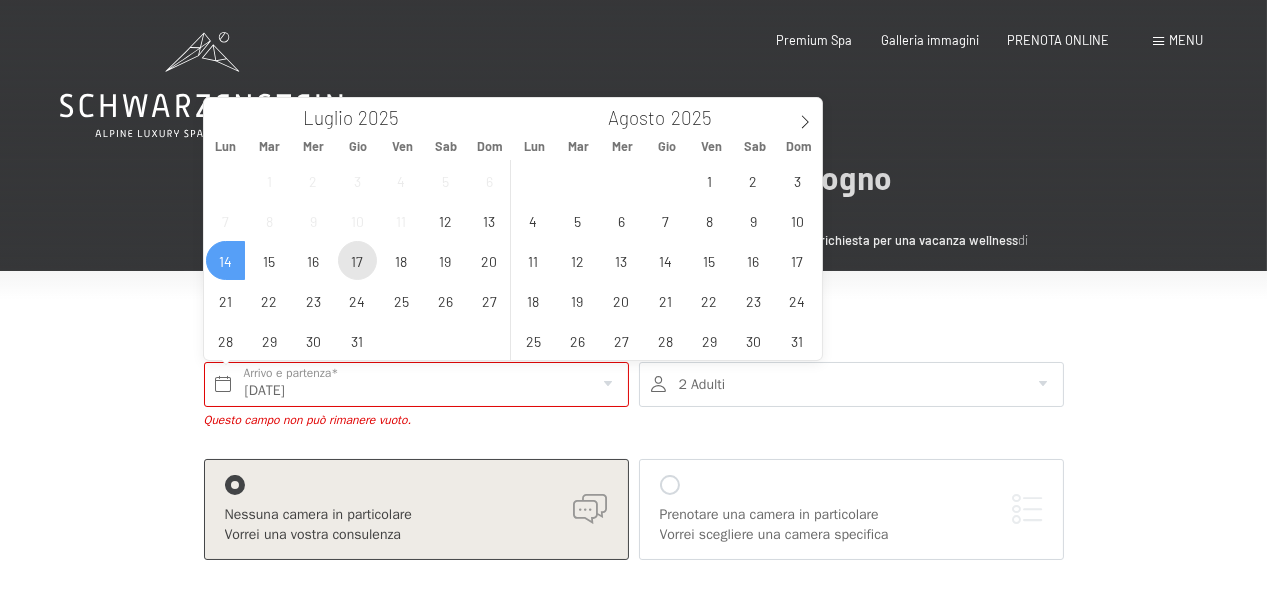 click on "17" at bounding box center [357, 260] 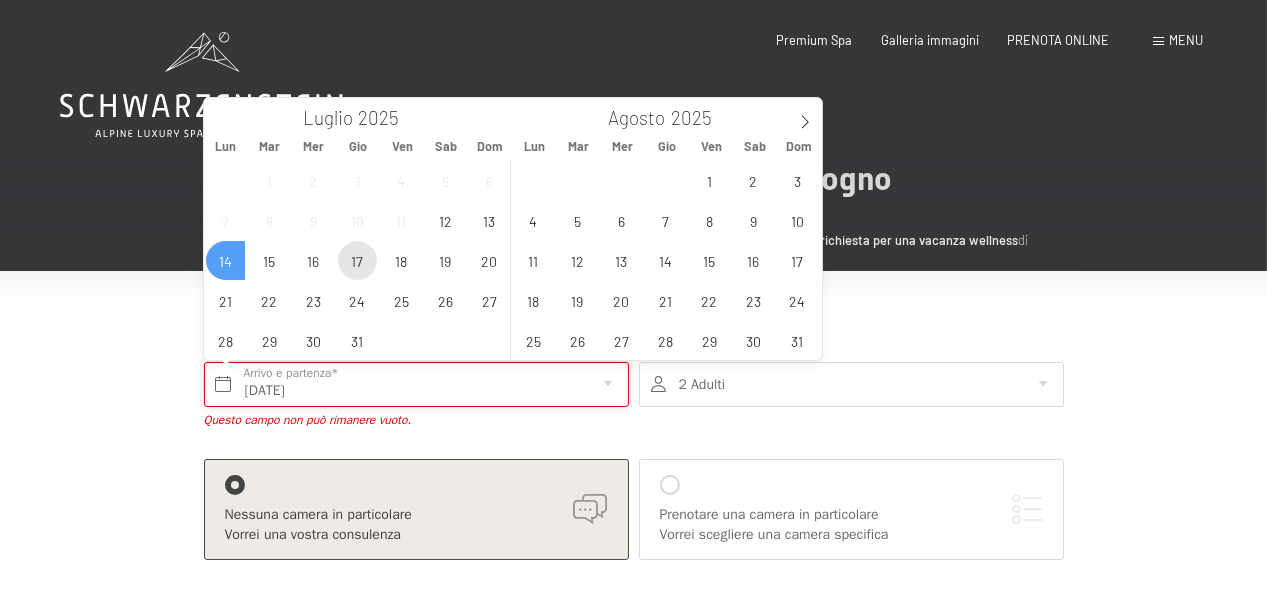 type on "[DATE] - [DATE]" 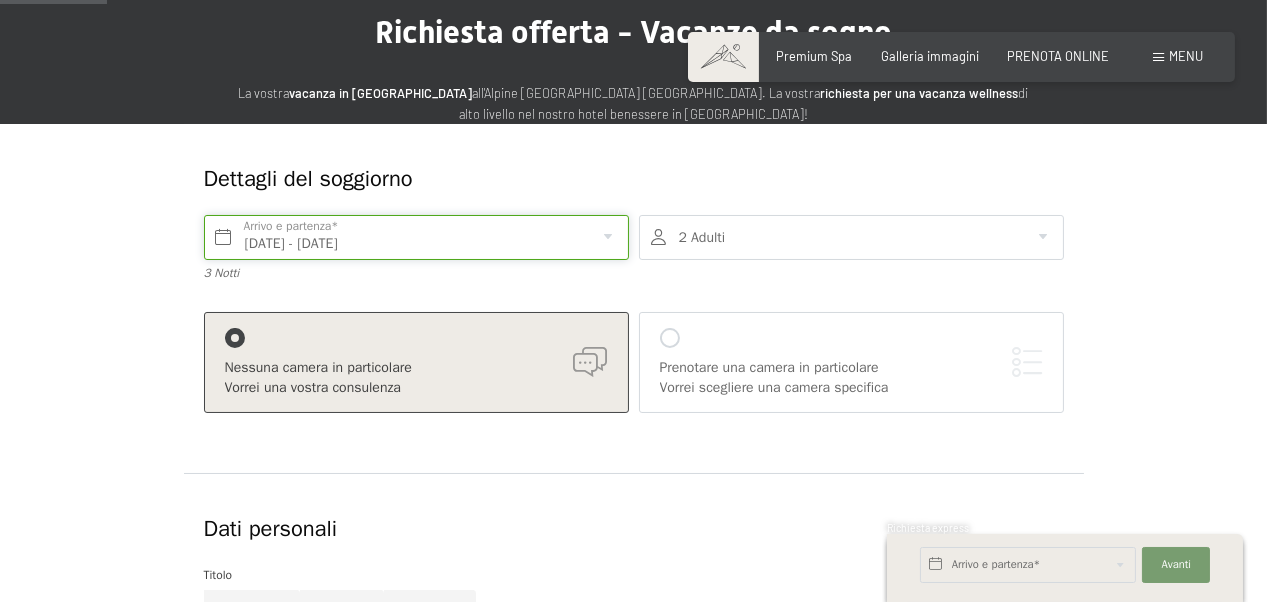 scroll, scrollTop: 152, scrollLeft: 0, axis: vertical 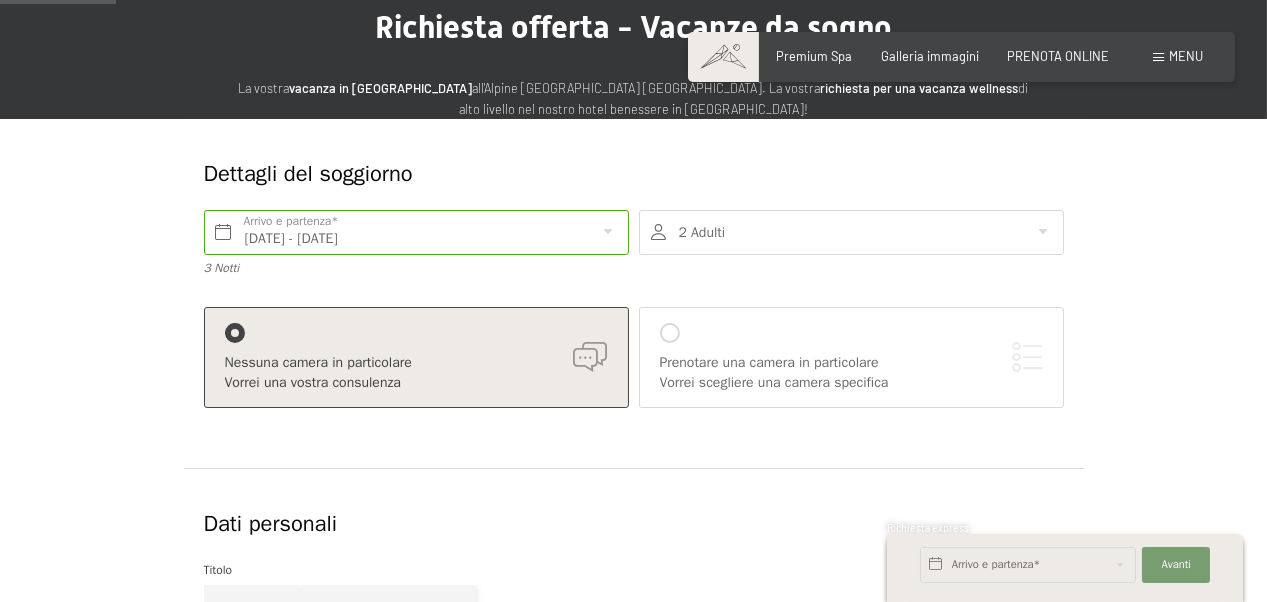 click on "Signora" at bounding box center [430, 607] 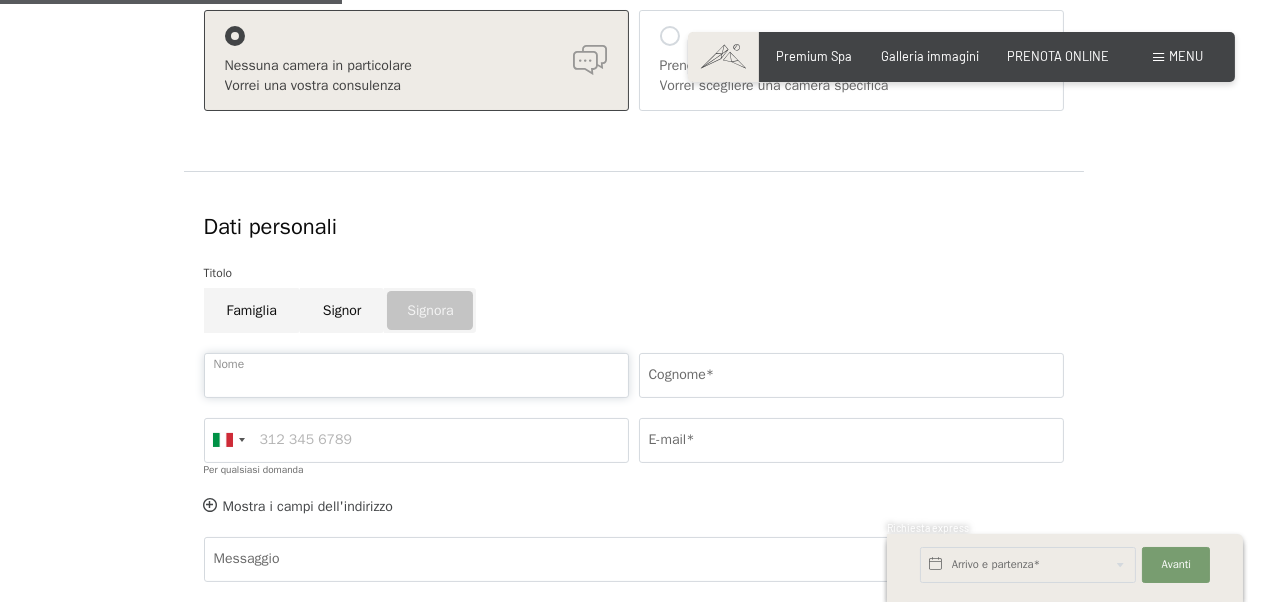 click on "Nome" at bounding box center (416, 375) 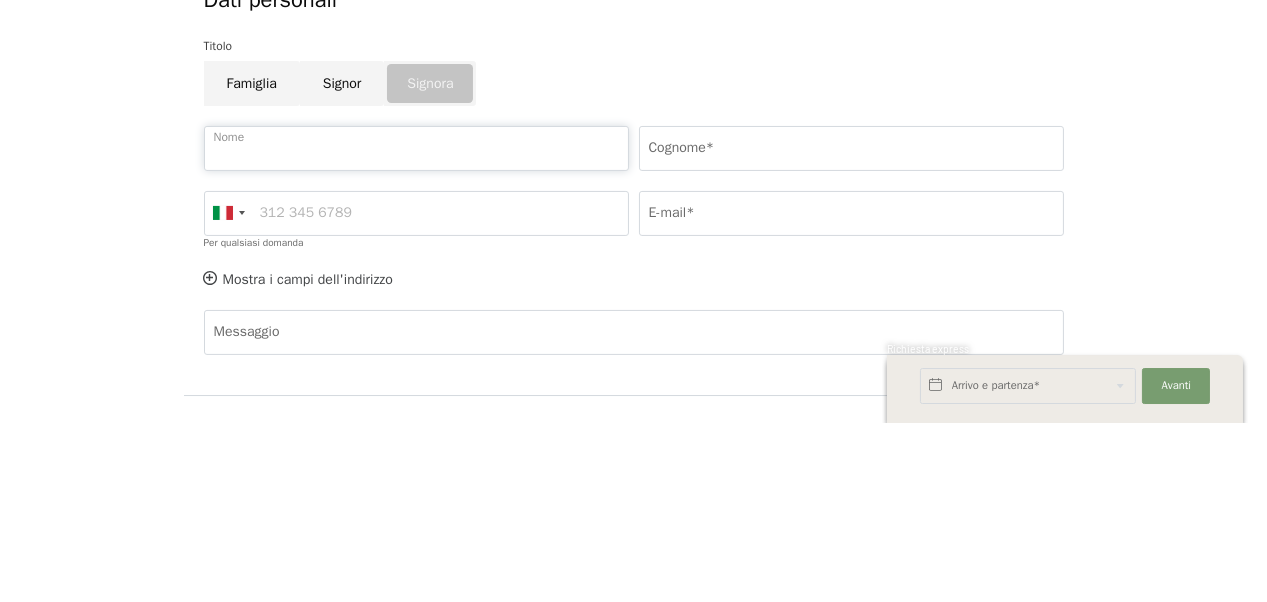 scroll, scrollTop: 497, scrollLeft: 0, axis: vertical 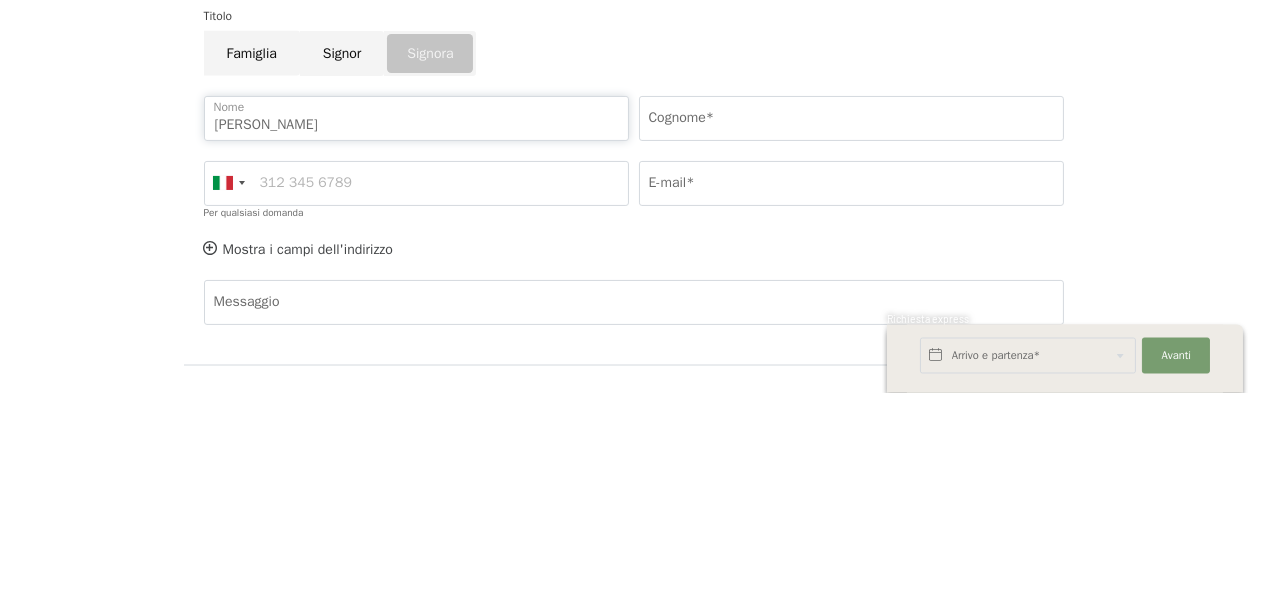 type on "[PERSON_NAME]" 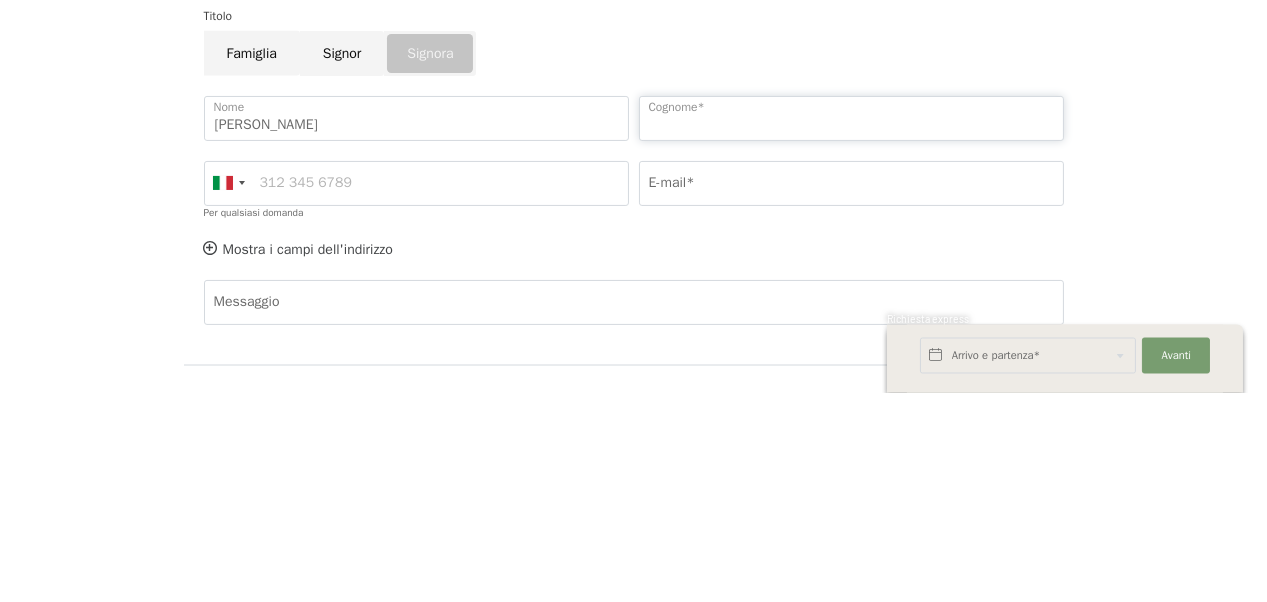 click on "Cognome*" at bounding box center (851, 327) 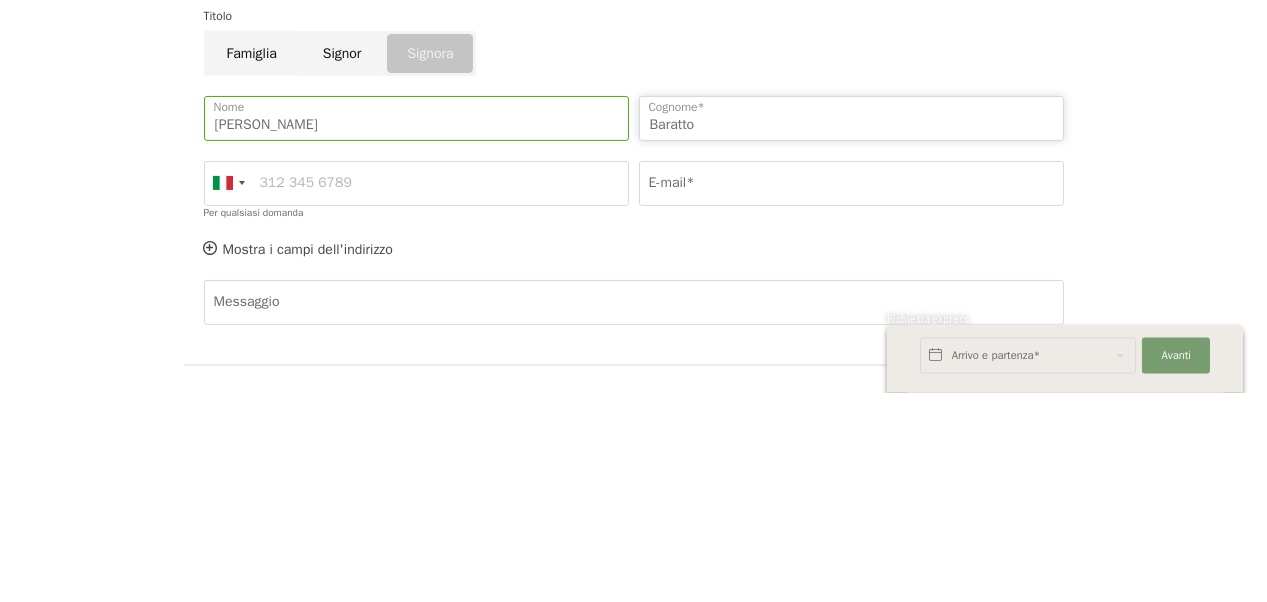 type on "Baratto" 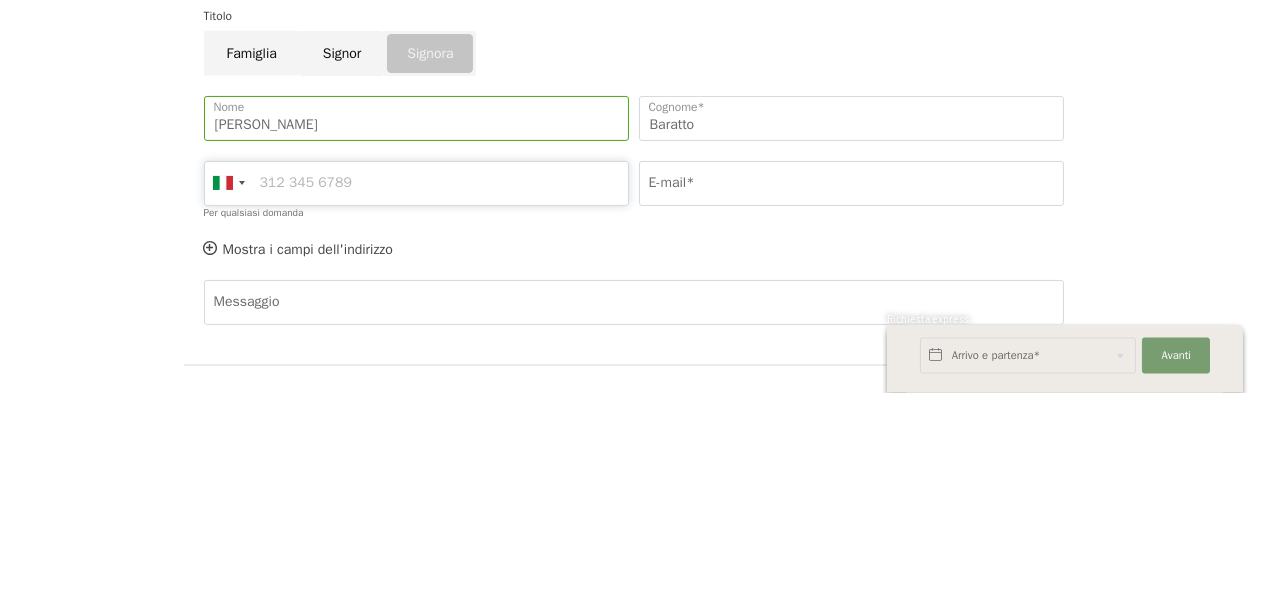 click on "Per qualsiasi domanda" at bounding box center [416, 392] 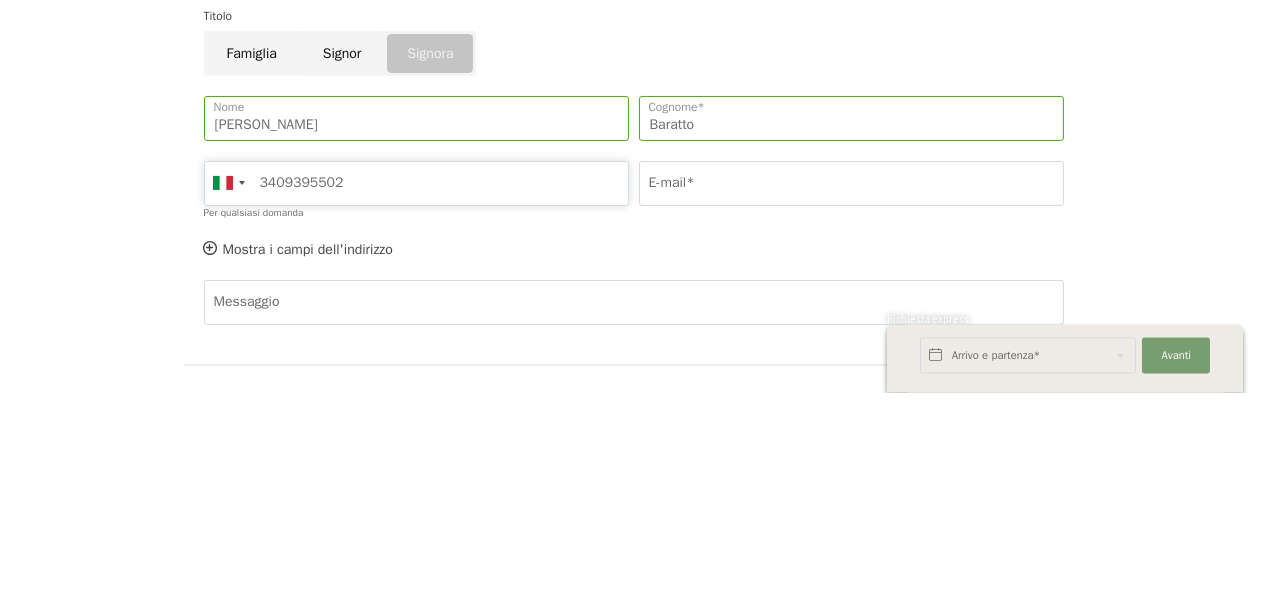 type on "3409395502" 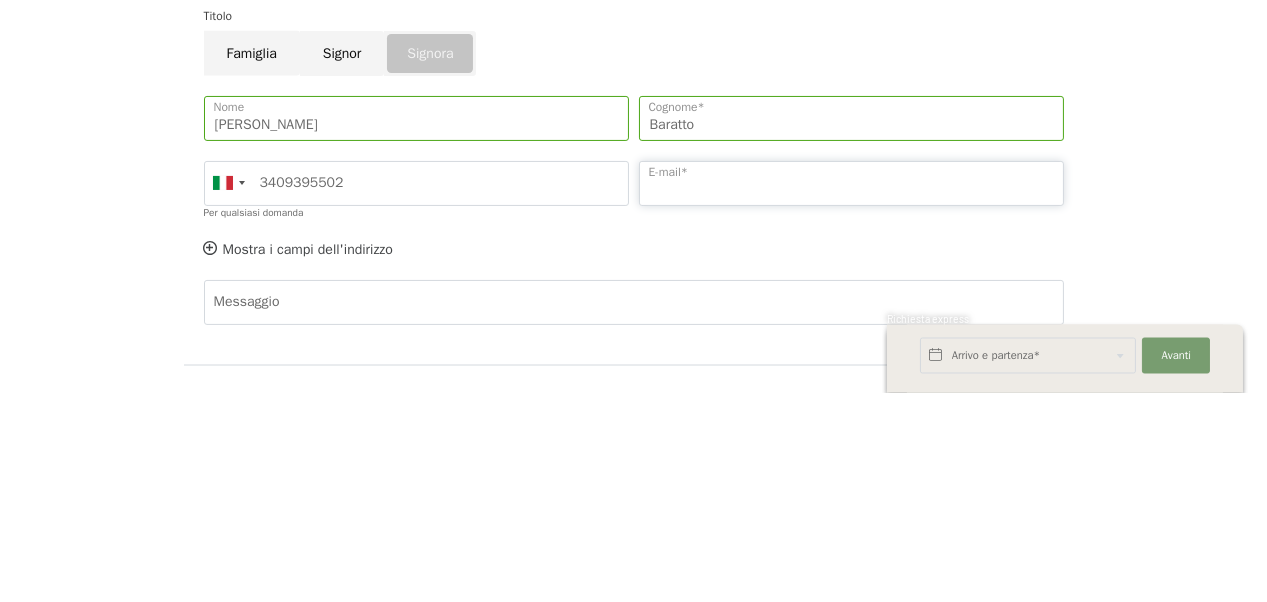click on "E-mail*" at bounding box center (851, 392) 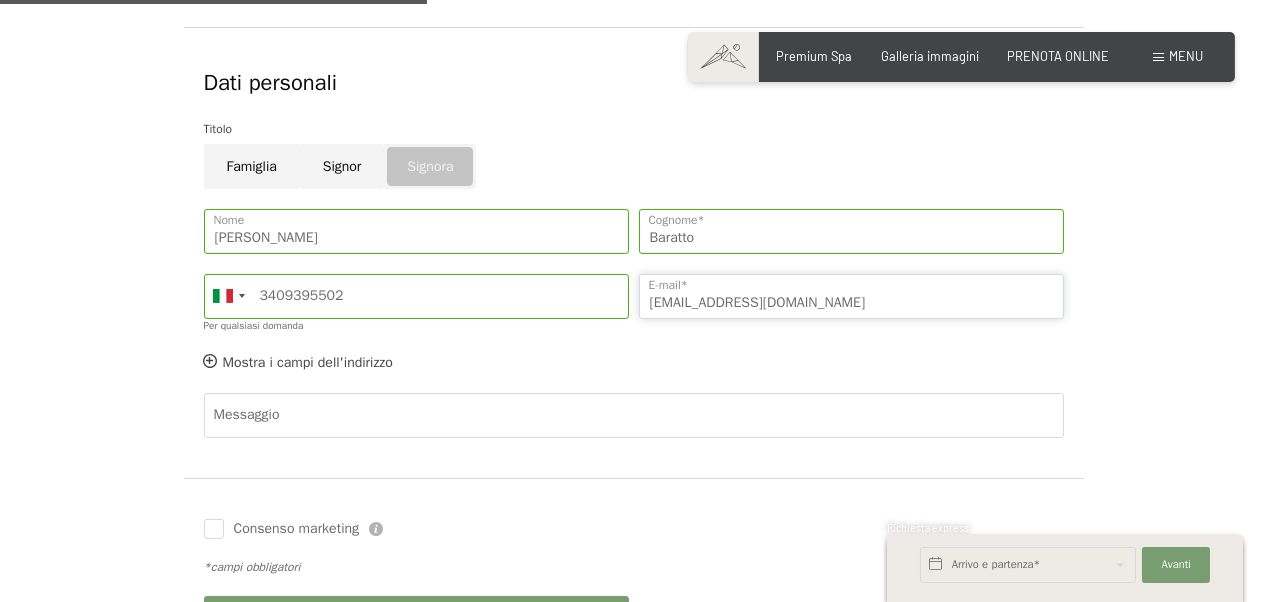 scroll, scrollTop: 597, scrollLeft: 0, axis: vertical 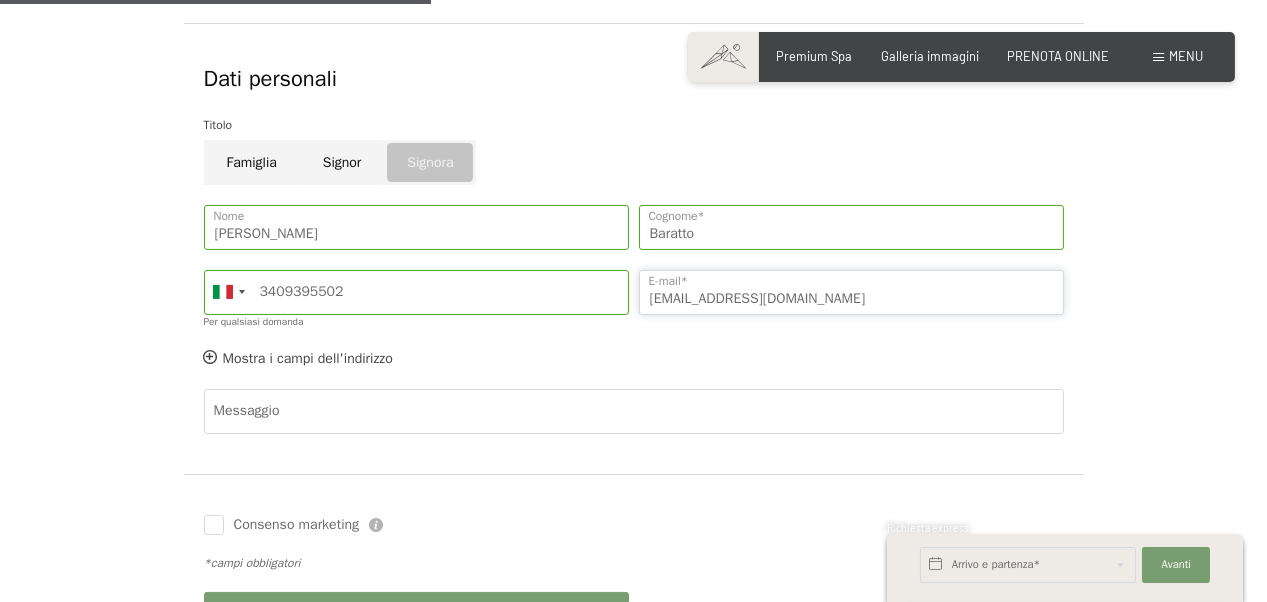 type on "[EMAIL_ADDRESS][DOMAIN_NAME]" 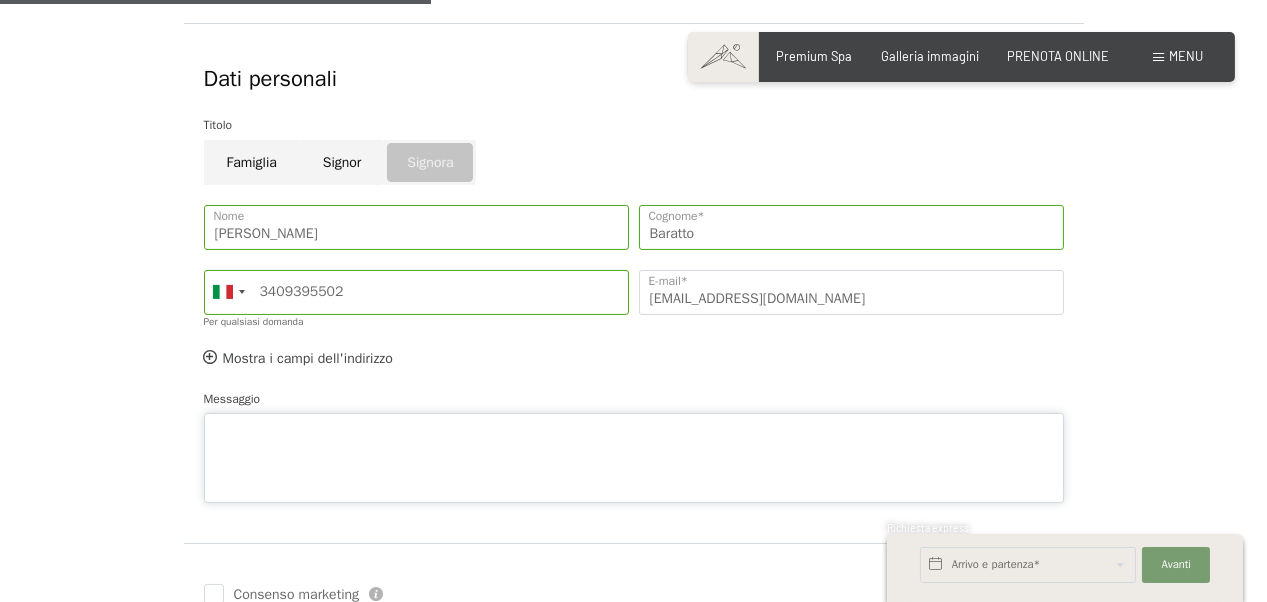 click on "Messaggio" at bounding box center (634, 446) 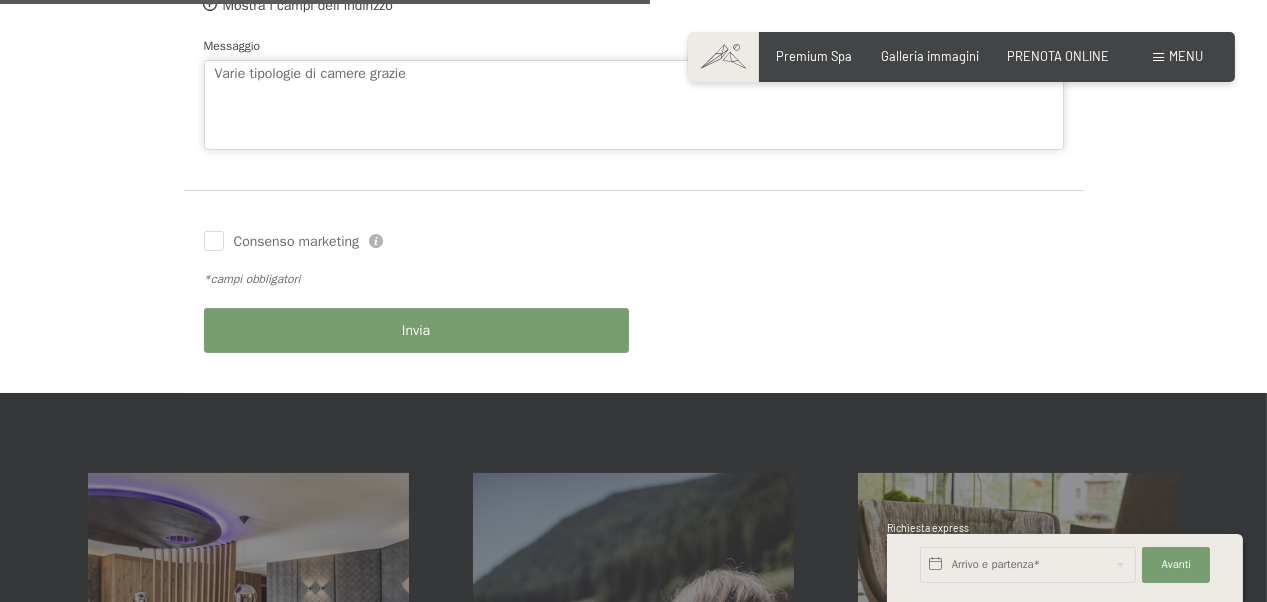 scroll, scrollTop: 994, scrollLeft: 0, axis: vertical 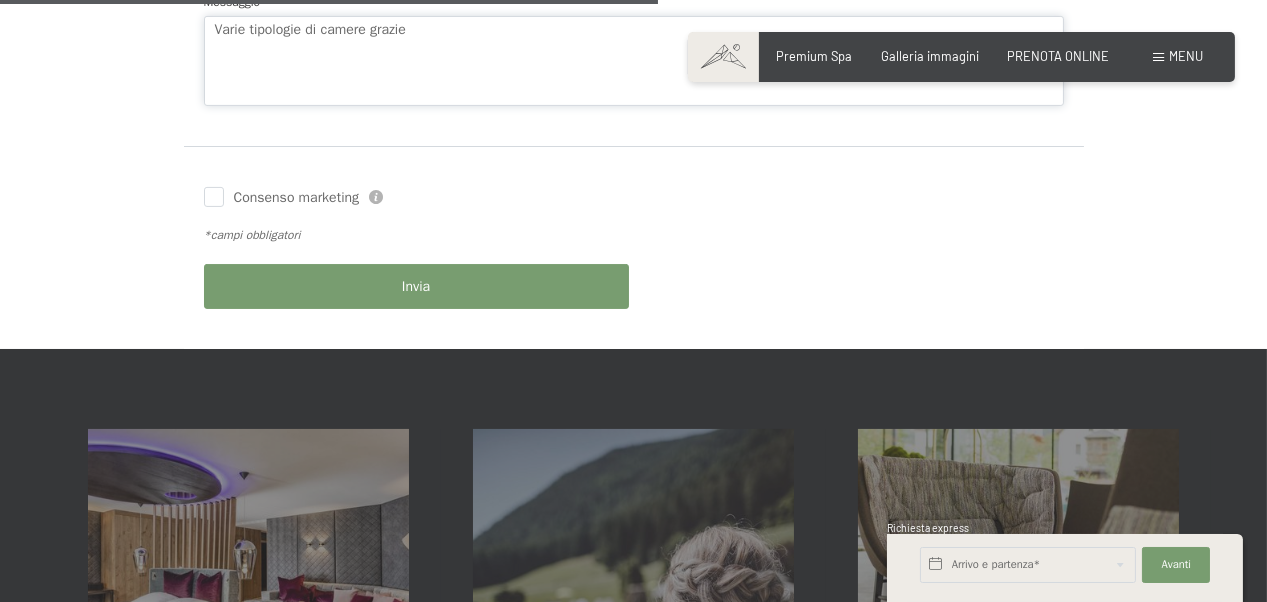 type on "Varie tipologie di camere grazie" 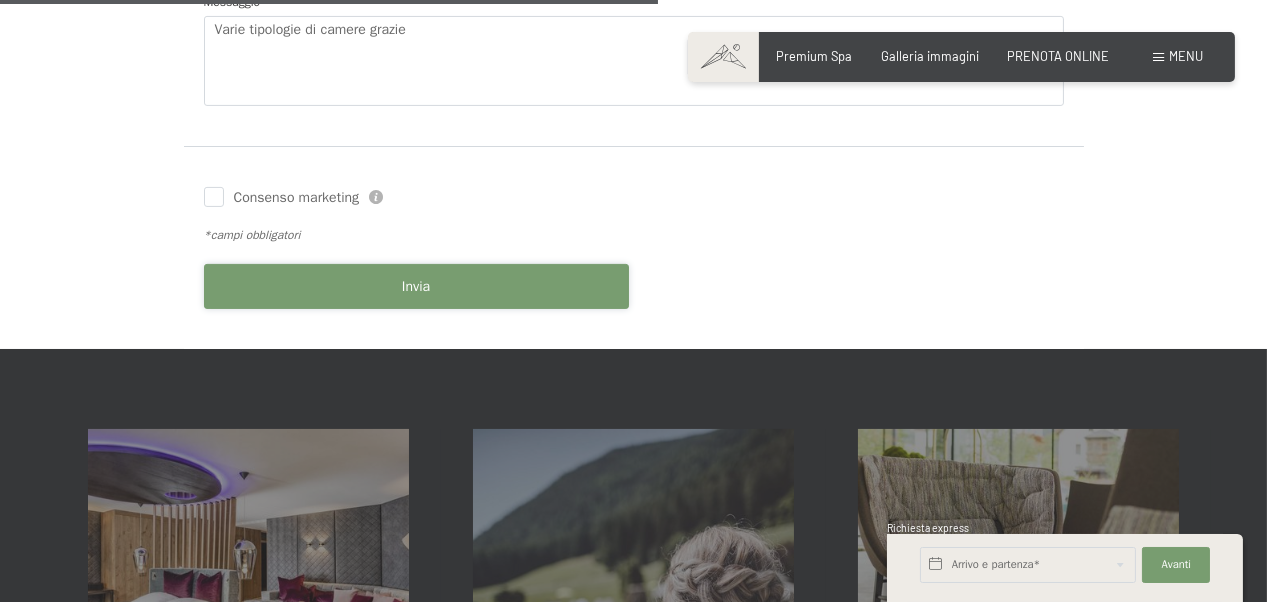 click on "Invia" at bounding box center [416, 286] 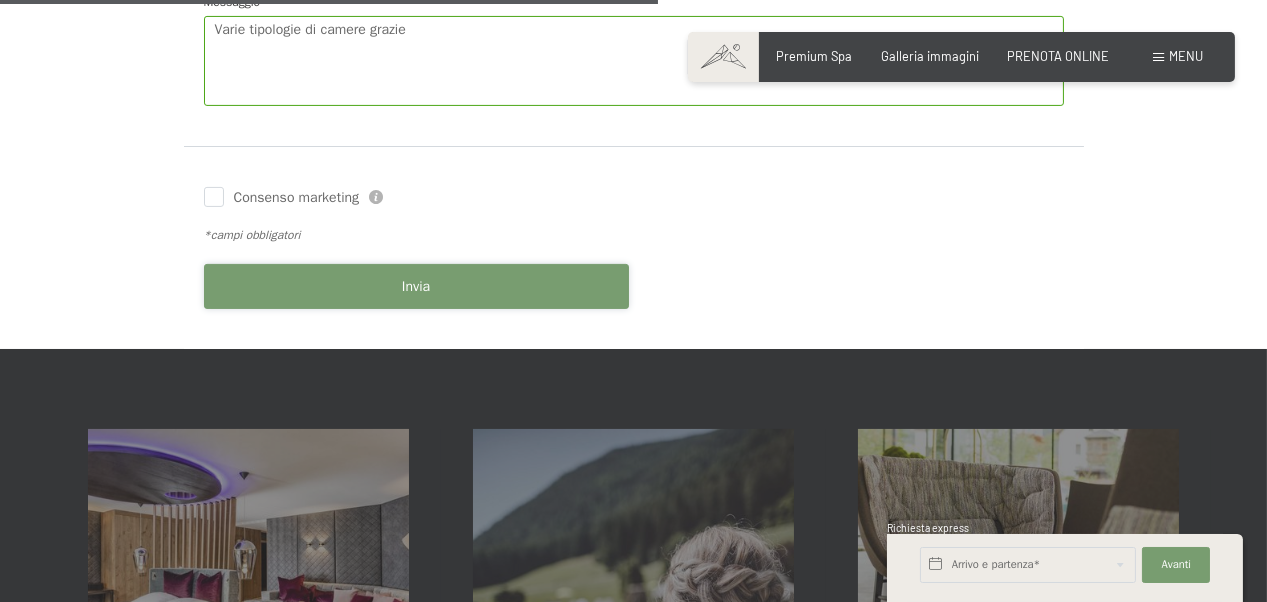 click on "Invia" at bounding box center [416, 287] 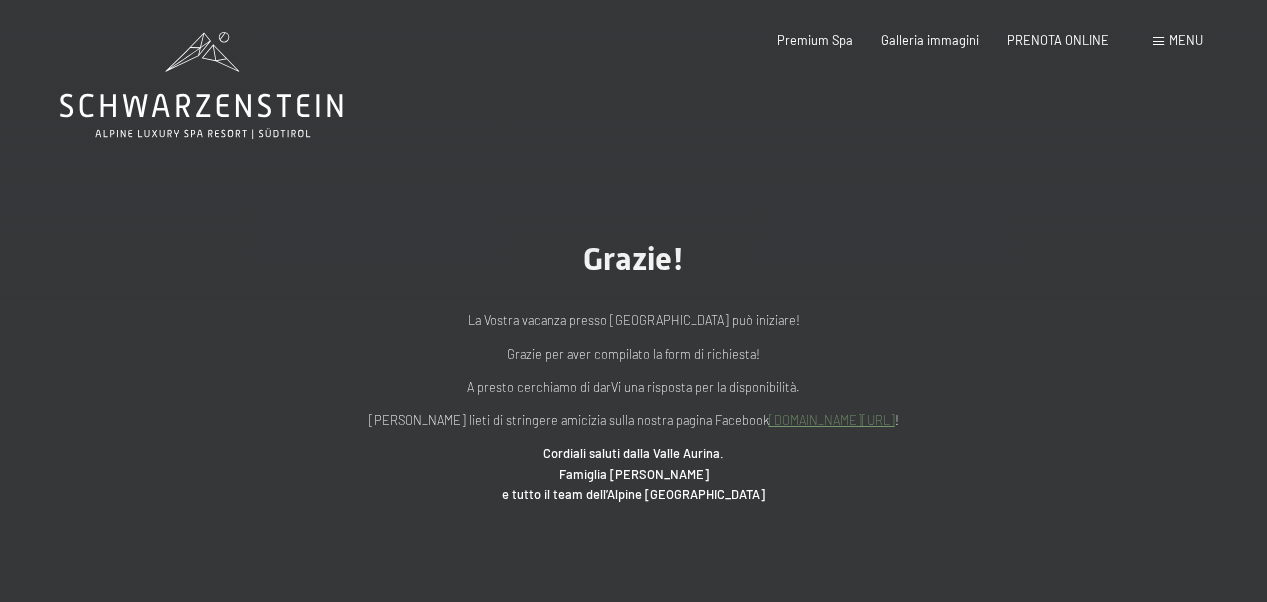 scroll, scrollTop: 0, scrollLeft: 0, axis: both 